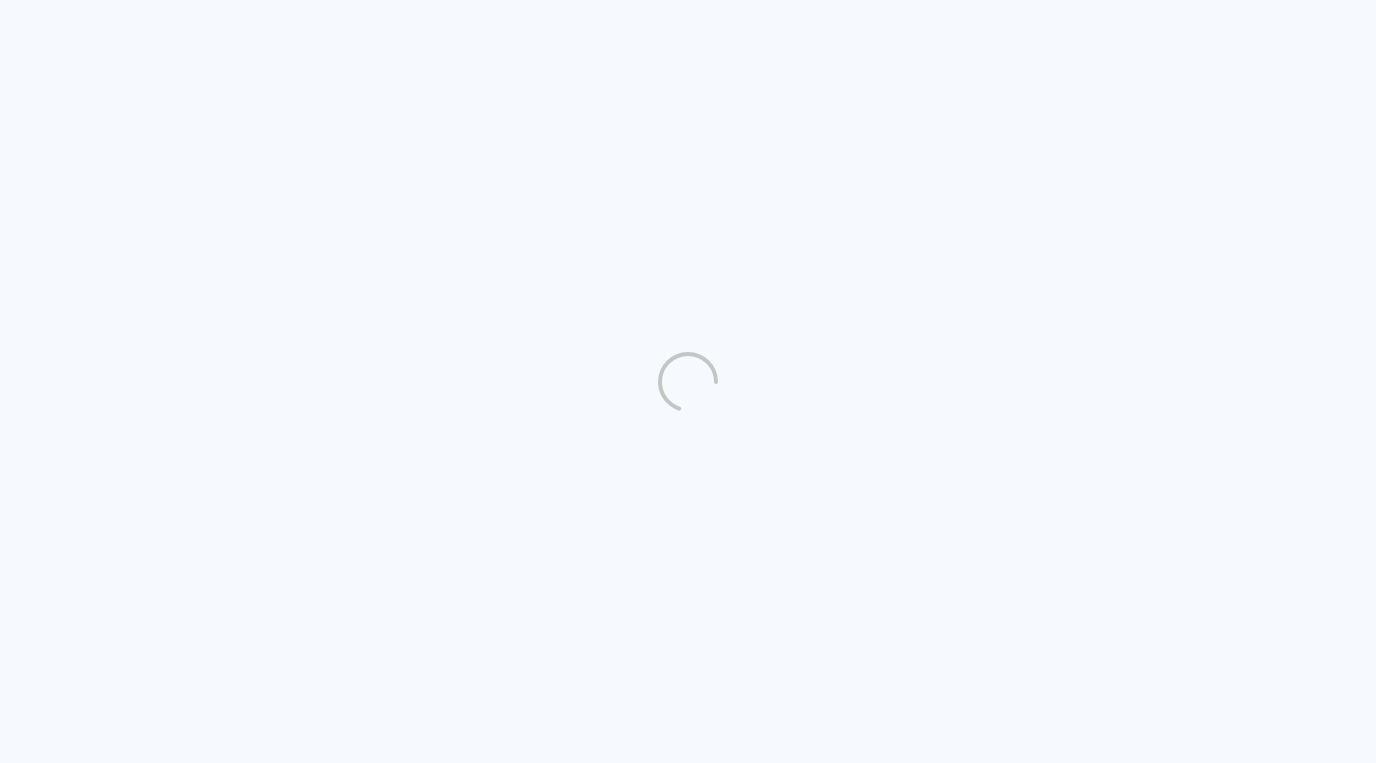 scroll, scrollTop: 0, scrollLeft: 0, axis: both 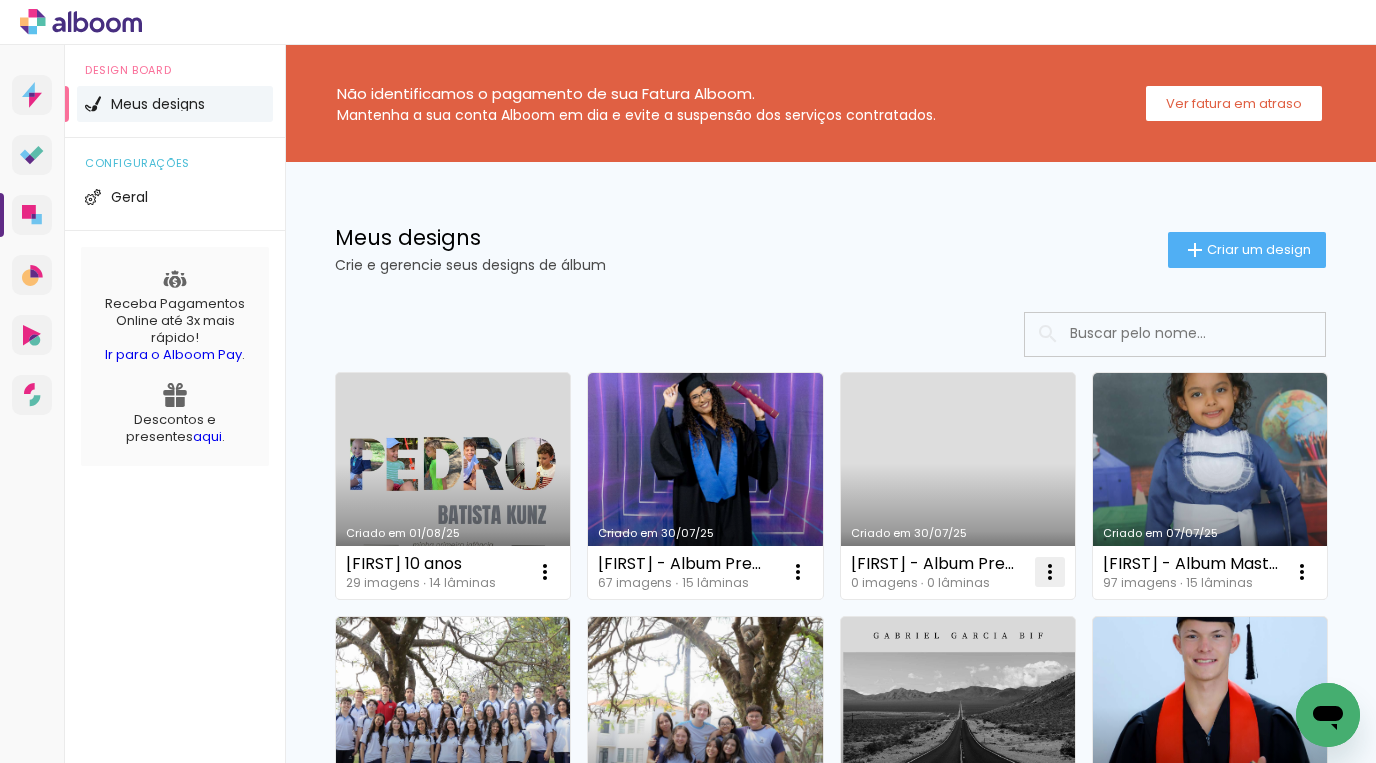 click at bounding box center (545, 572) 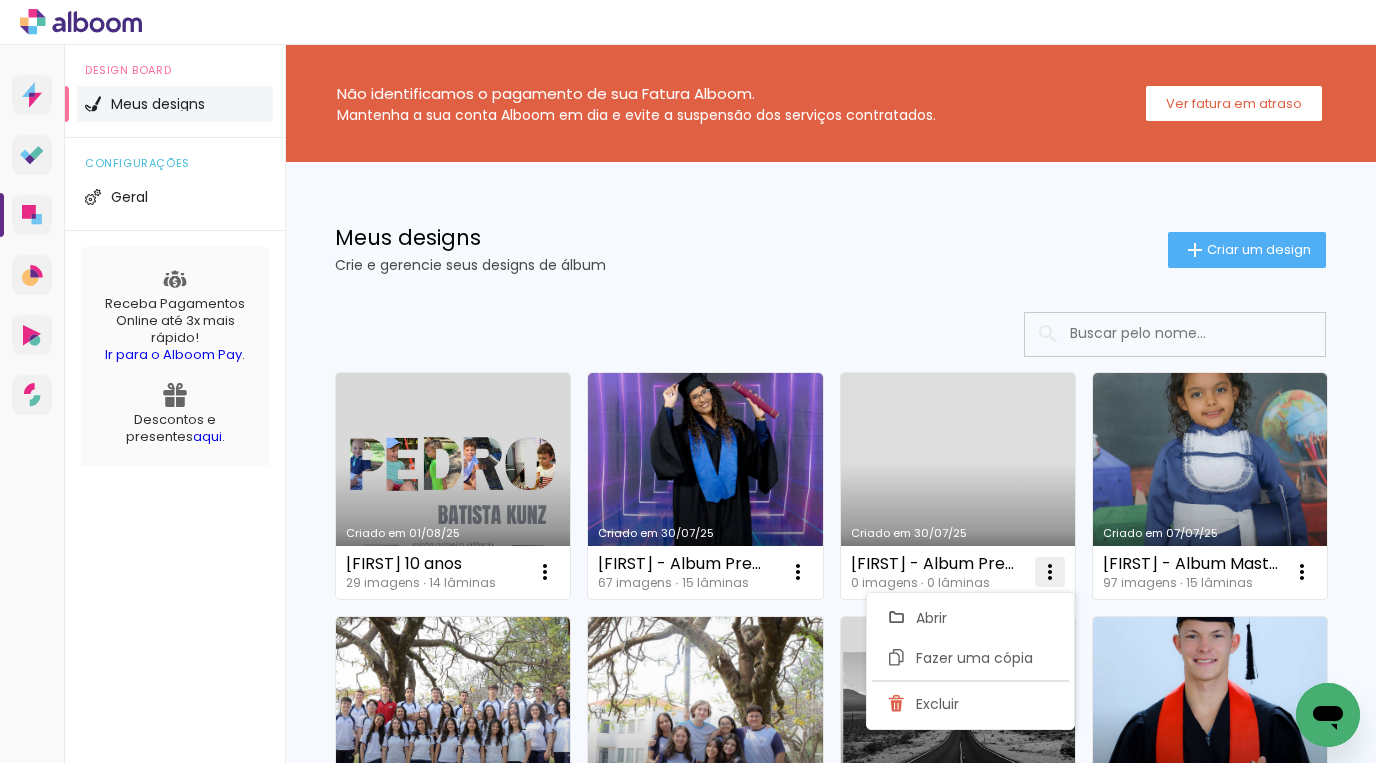 click at bounding box center (545, 572) 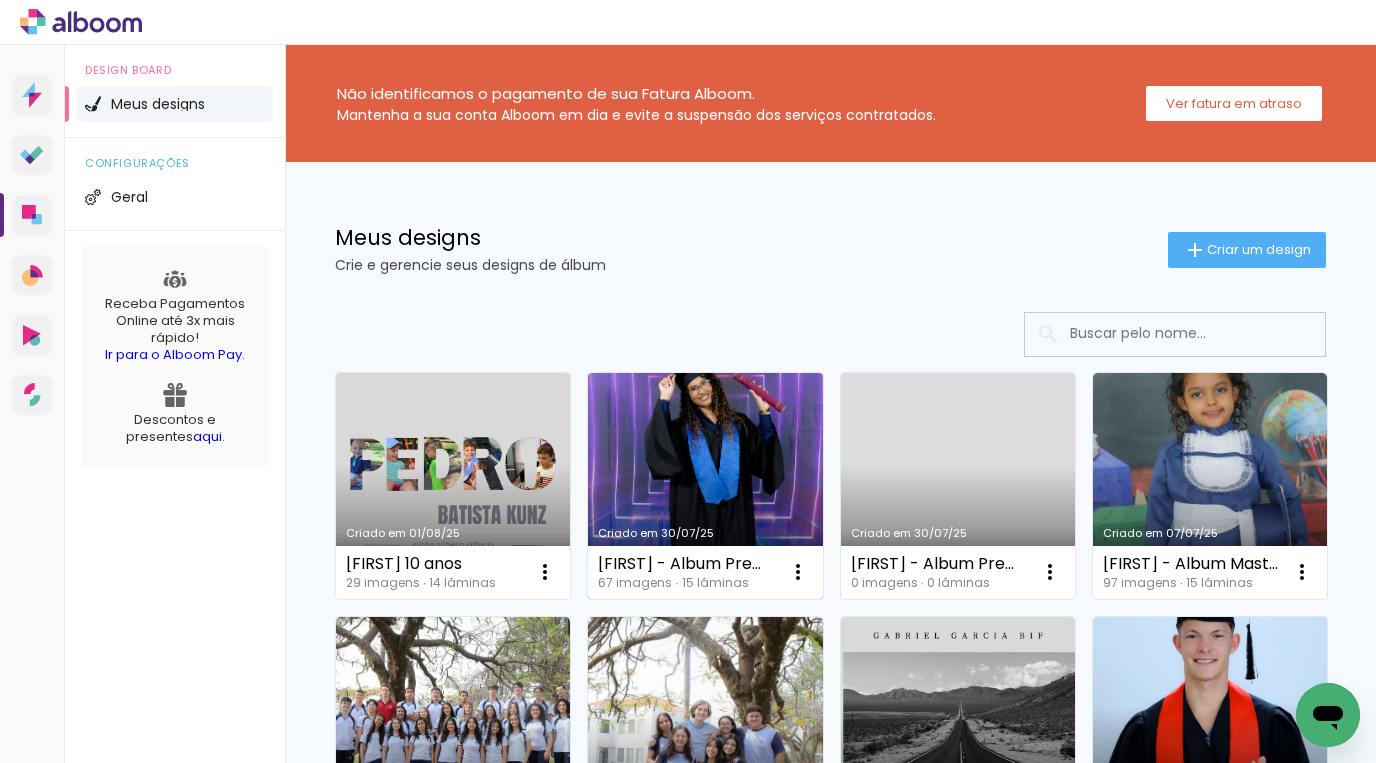 click on "Criado em 30/07/25" at bounding box center [705, 486] 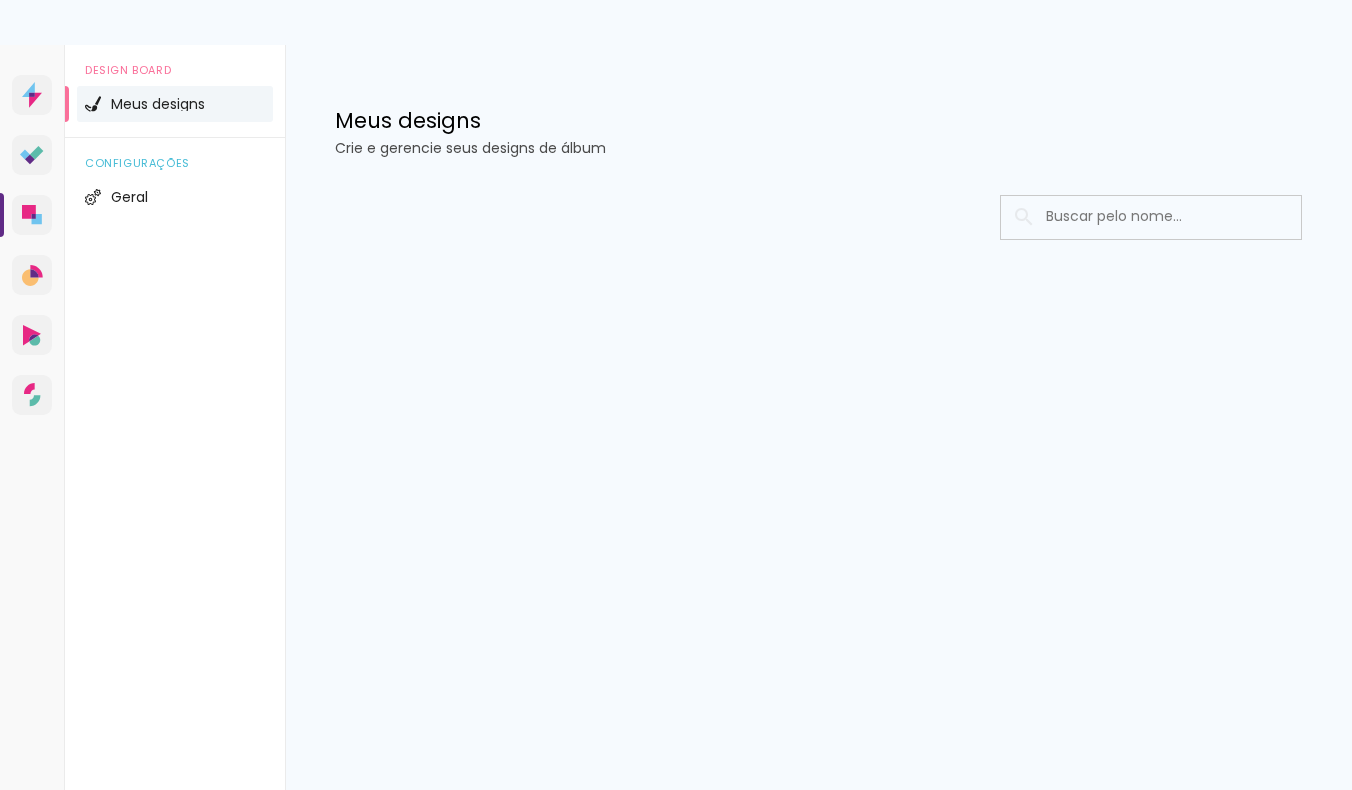 scroll, scrollTop: 0, scrollLeft: 0, axis: both 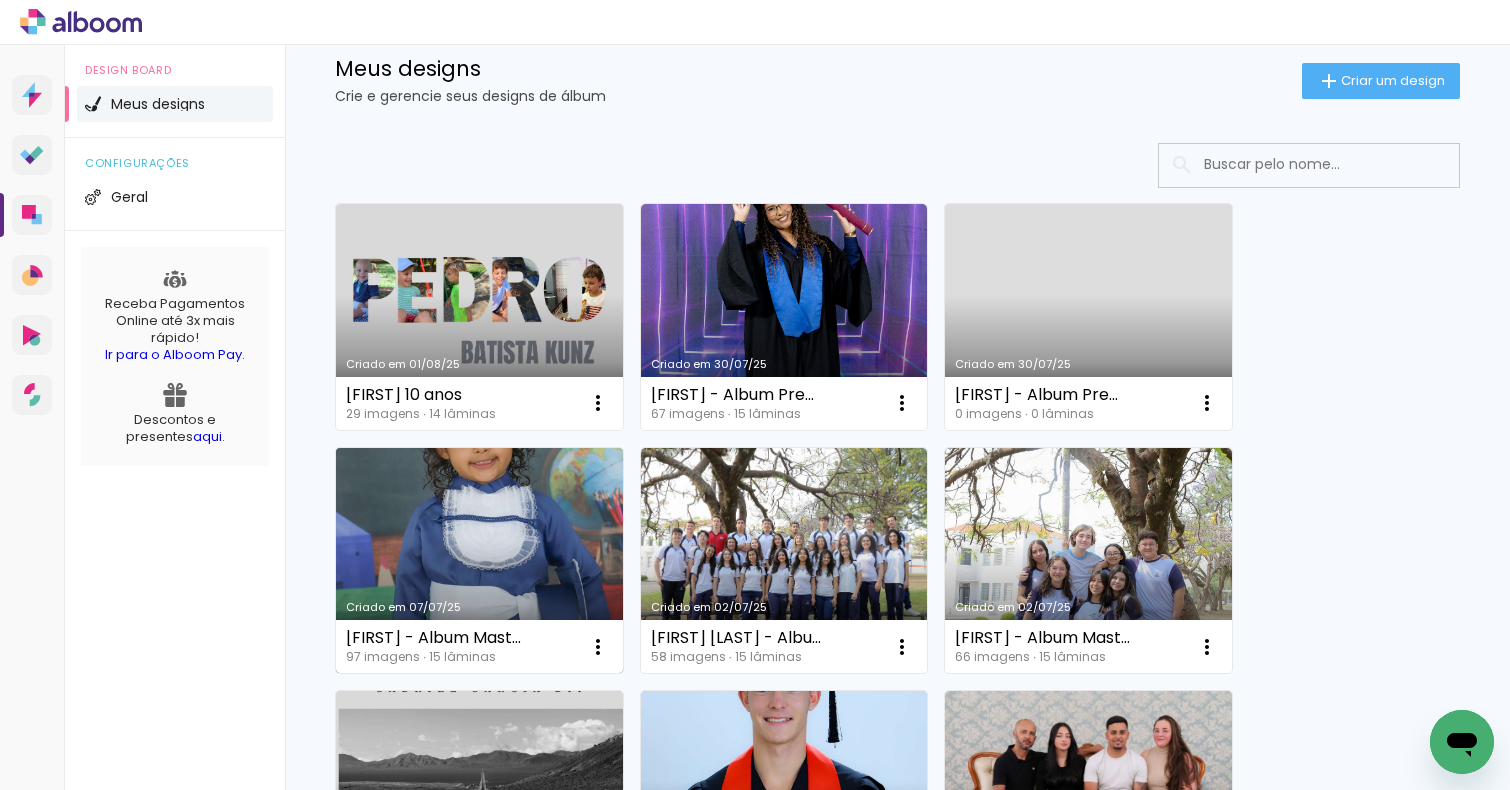 click on "Criado em 07/07/25" at bounding box center [479, 561] 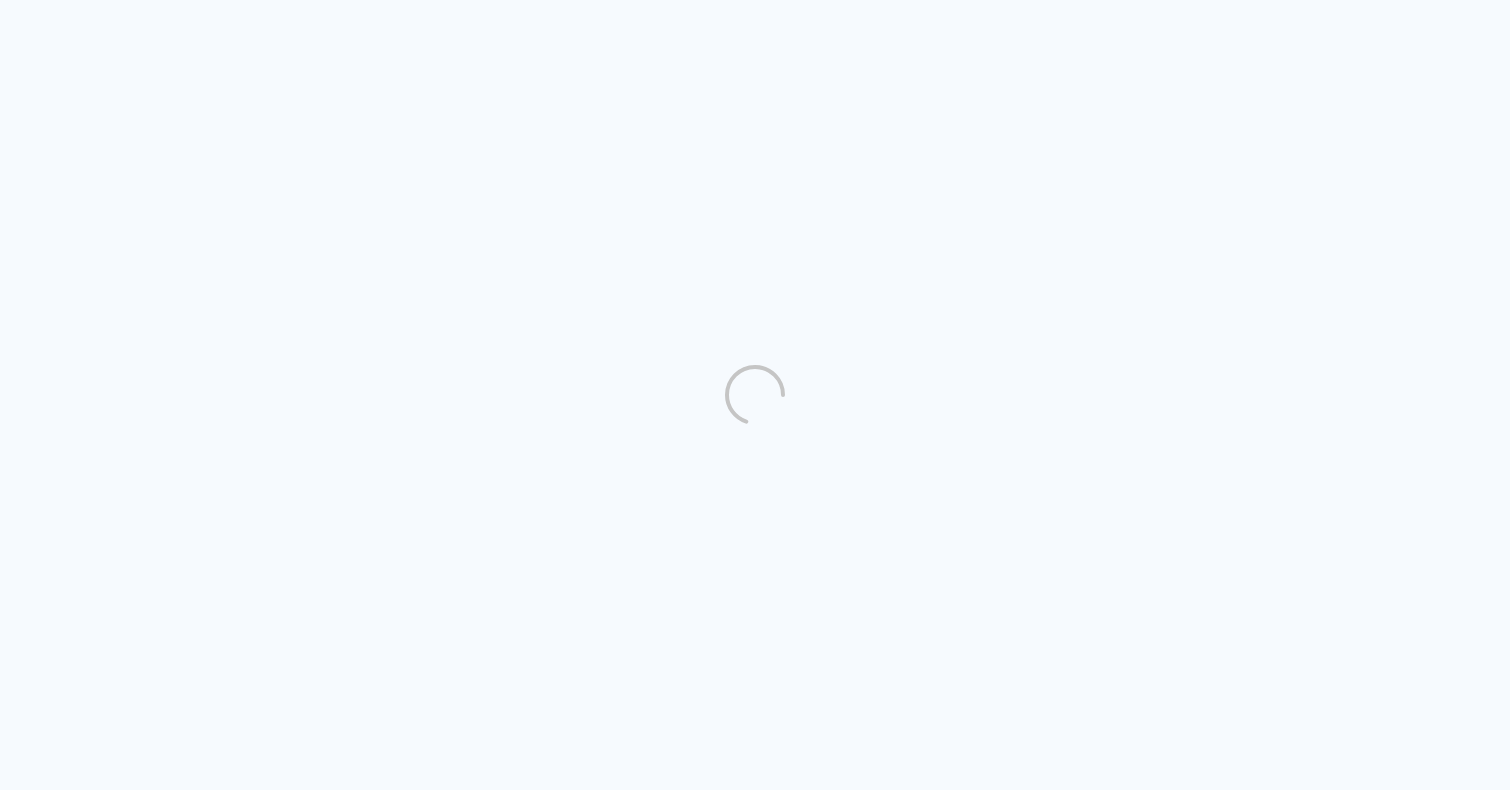 scroll, scrollTop: 0, scrollLeft: 0, axis: both 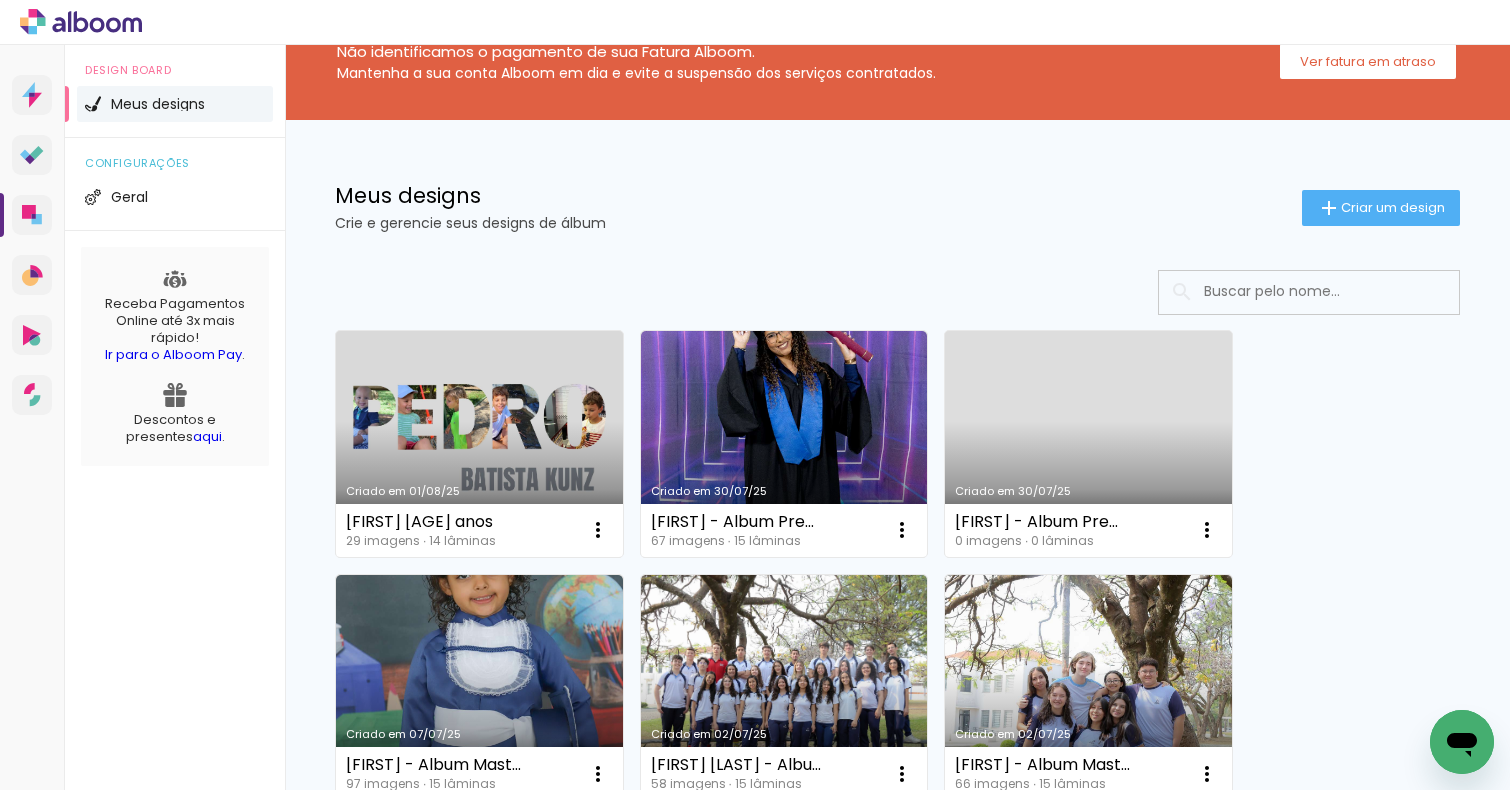 click on "[FIRST] - Album Premium - UNASP HT 2024" at bounding box center (1042, 522) 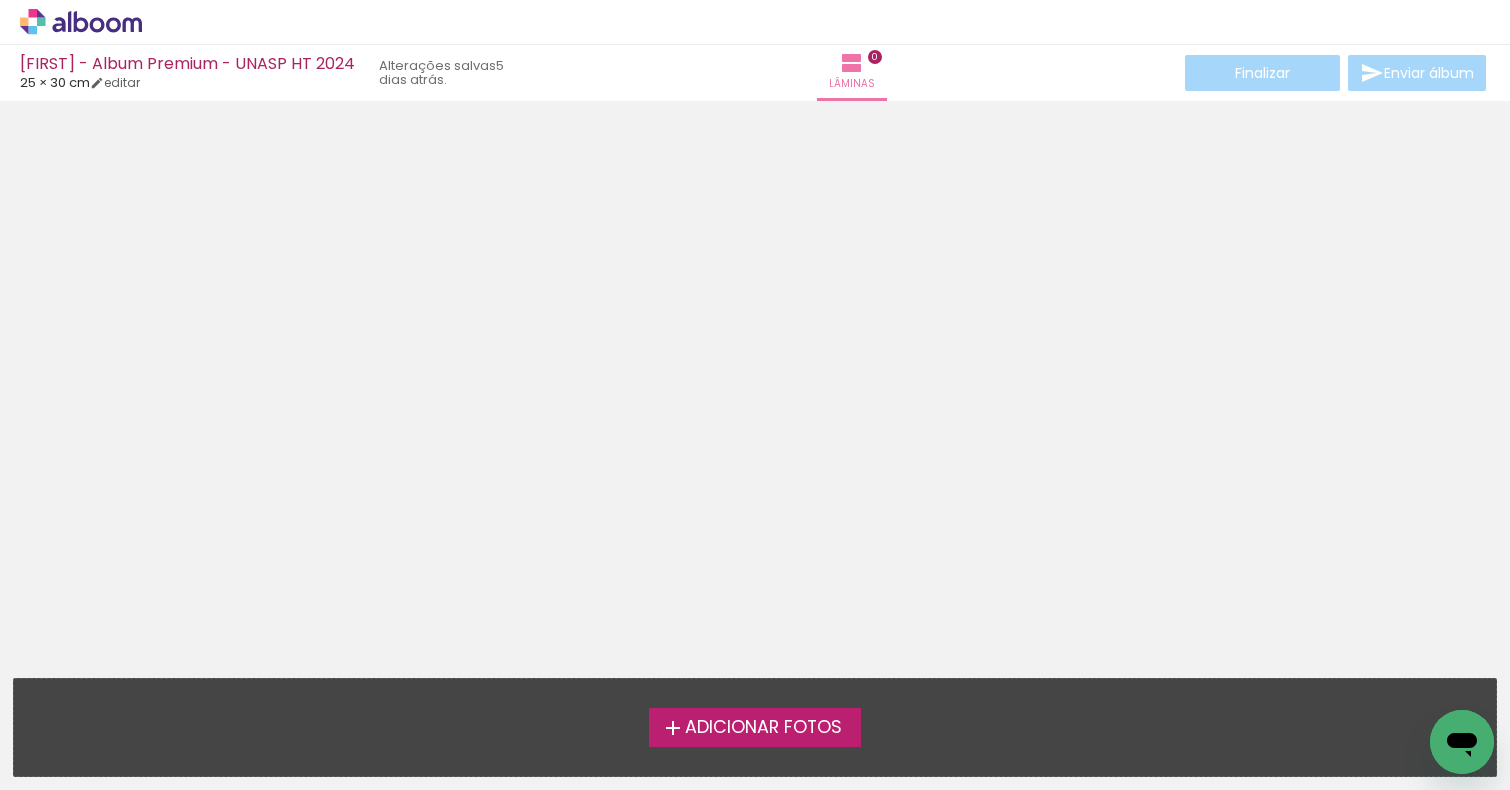 scroll, scrollTop: 16, scrollLeft: 0, axis: vertical 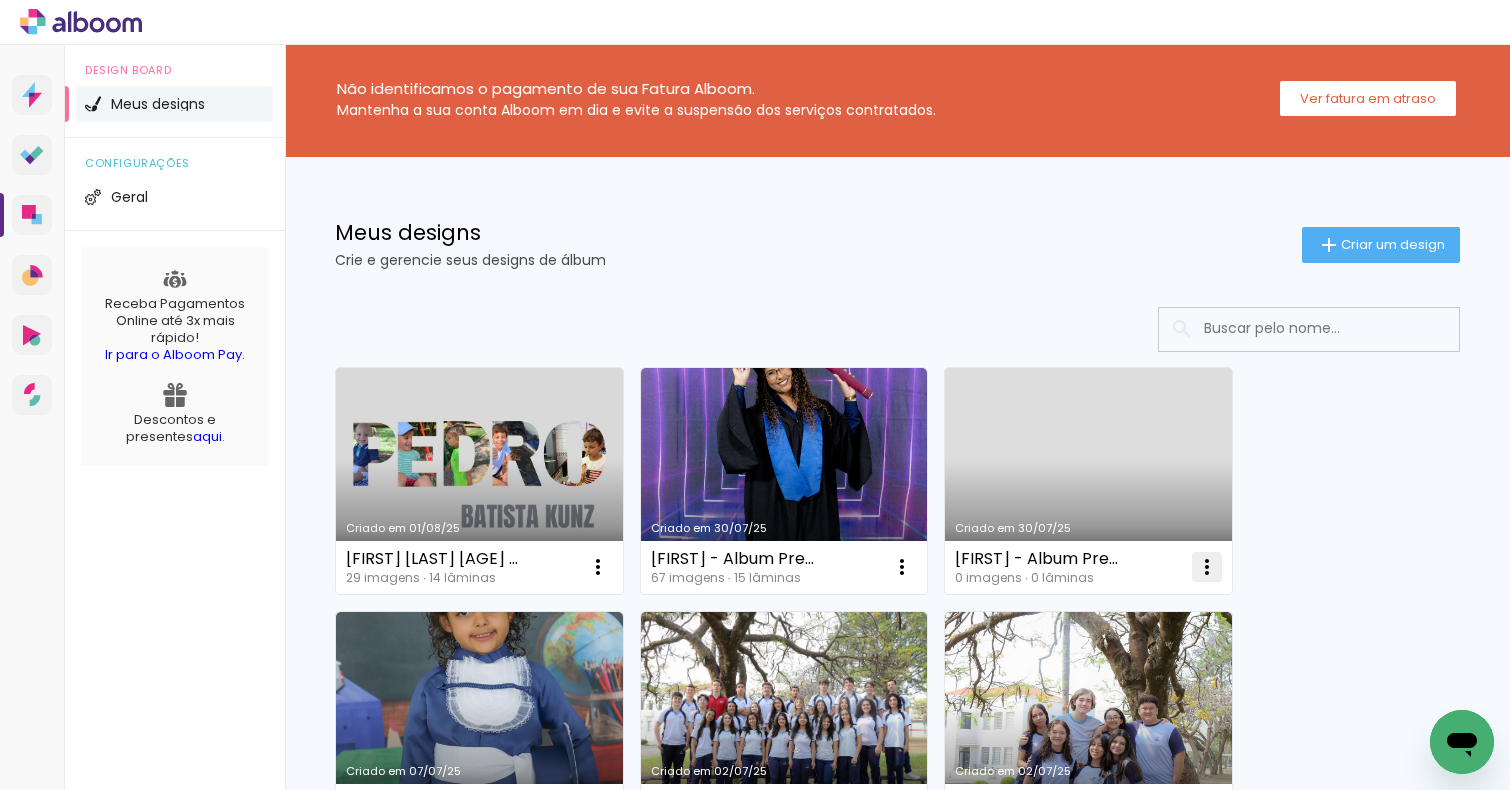 click at bounding box center [598, 567] 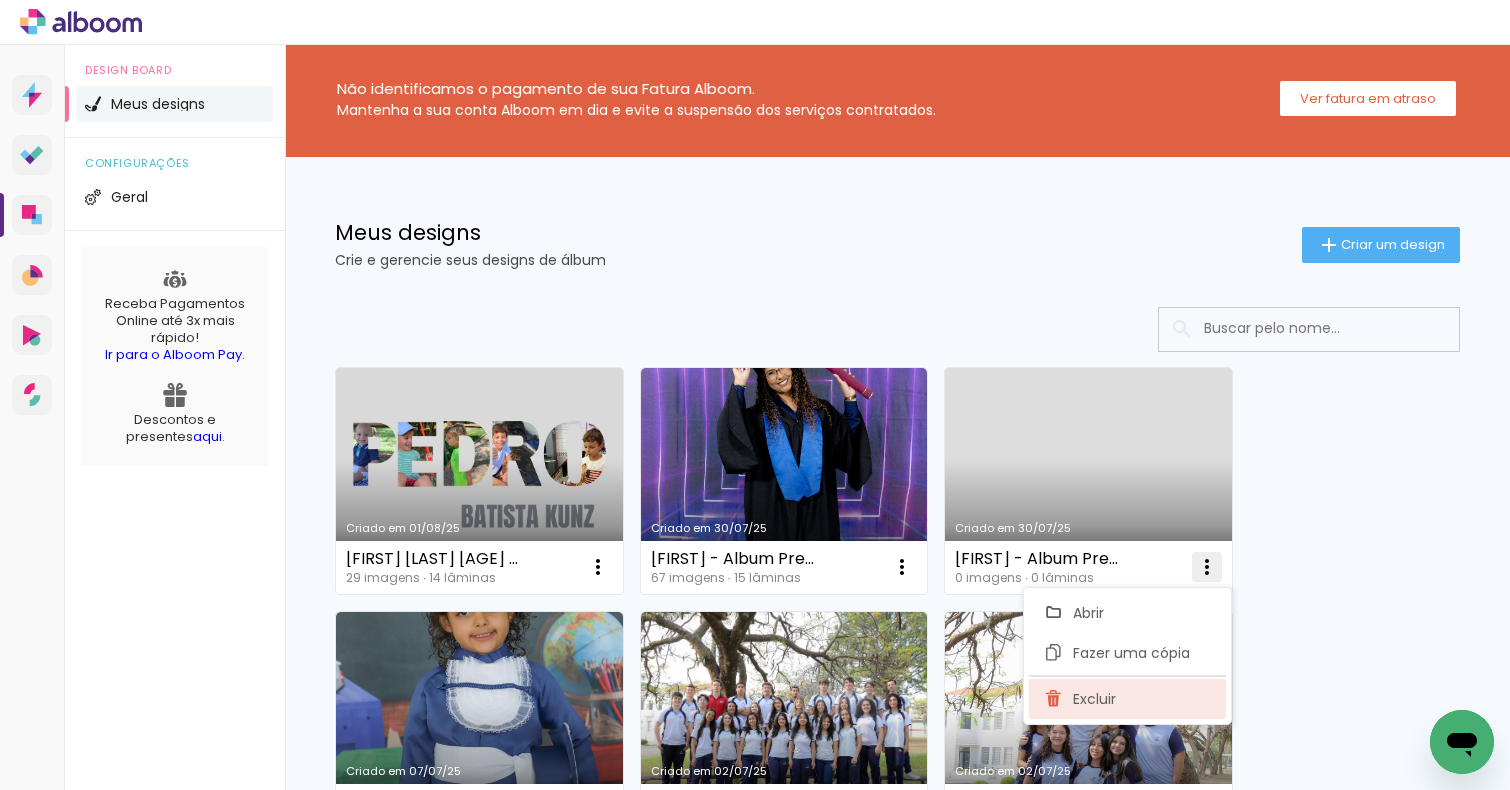 click on "Excluir" 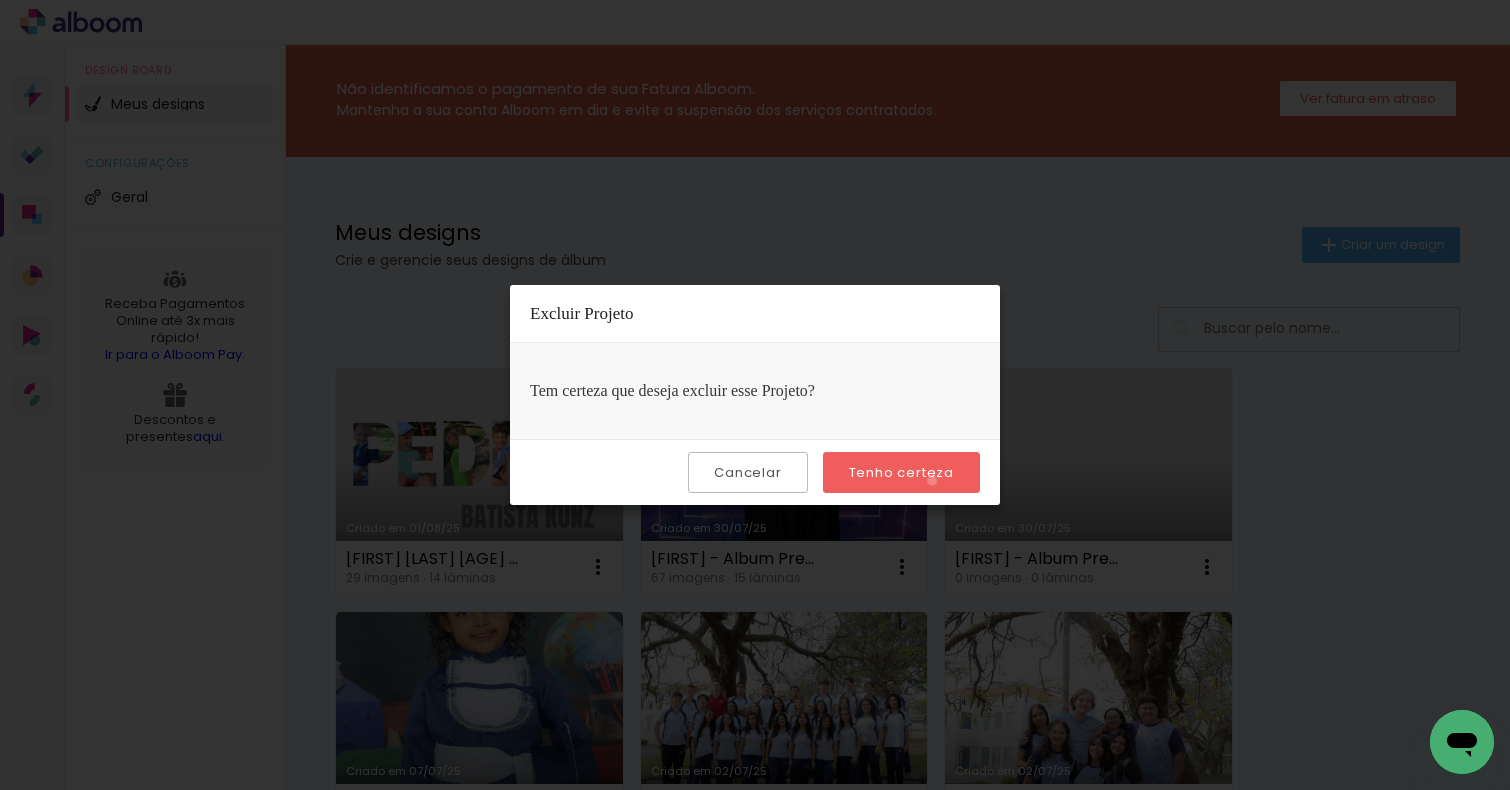 click on "Tenho certeza" at bounding box center (0, 0) 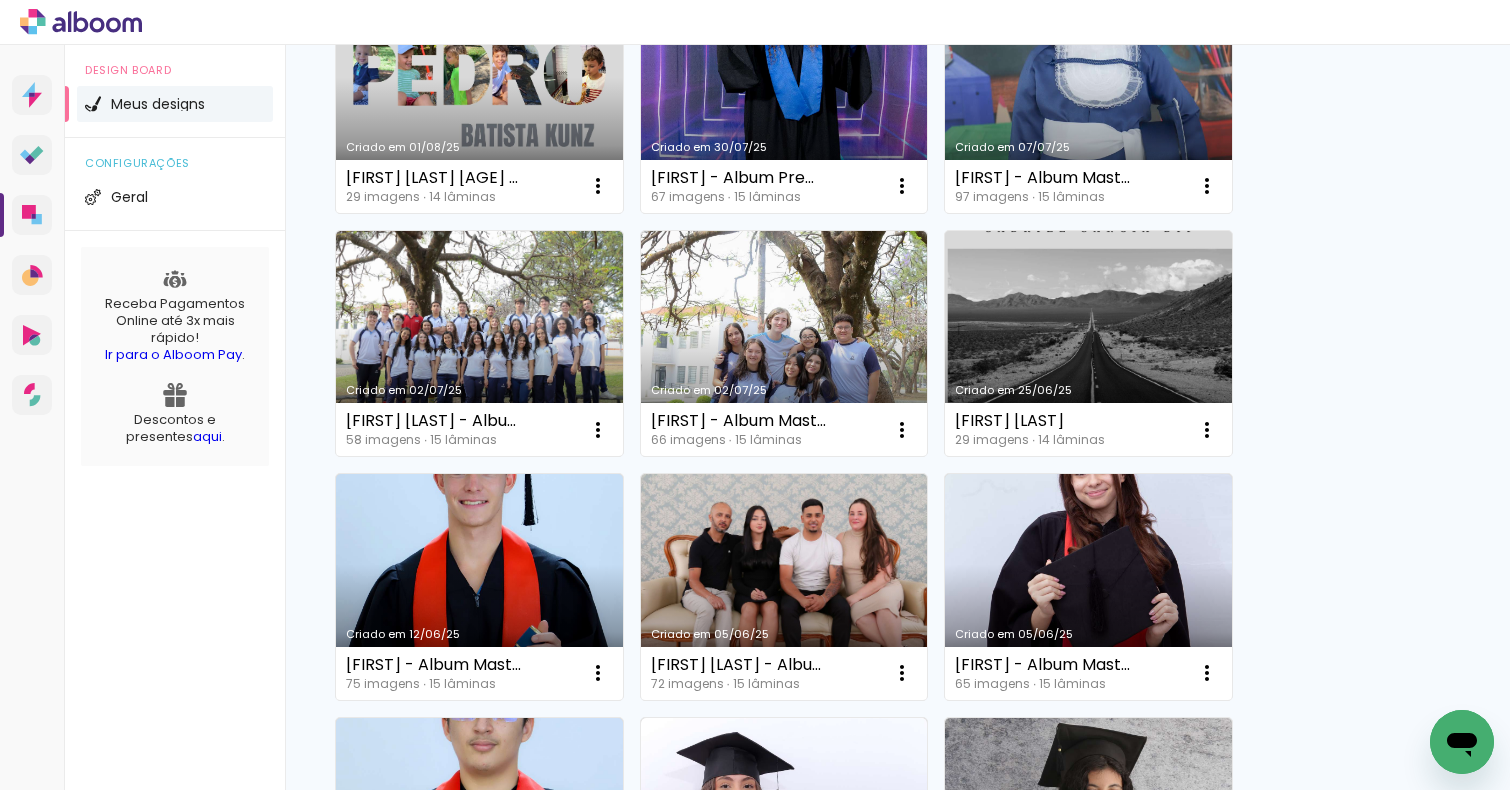 scroll, scrollTop: 0, scrollLeft: 0, axis: both 